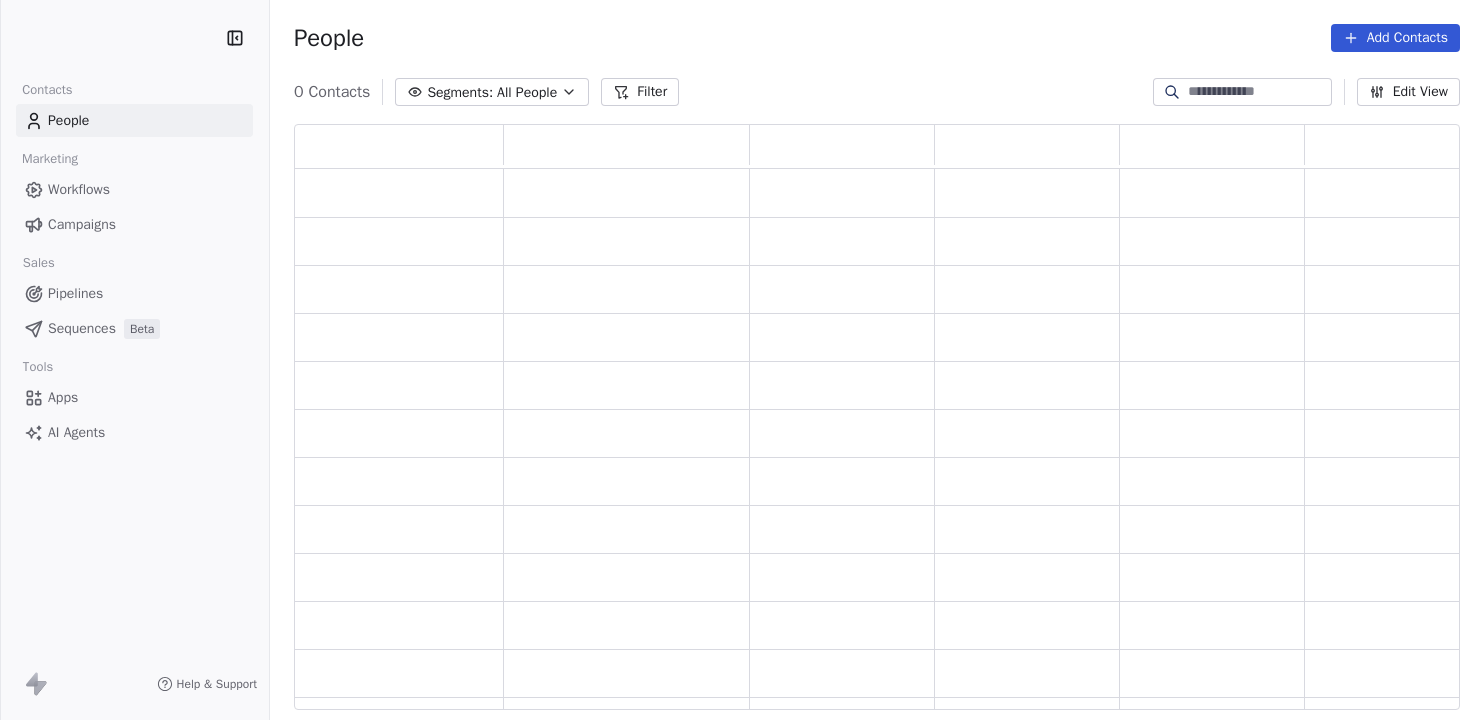 scroll, scrollTop: 0, scrollLeft: 0, axis: both 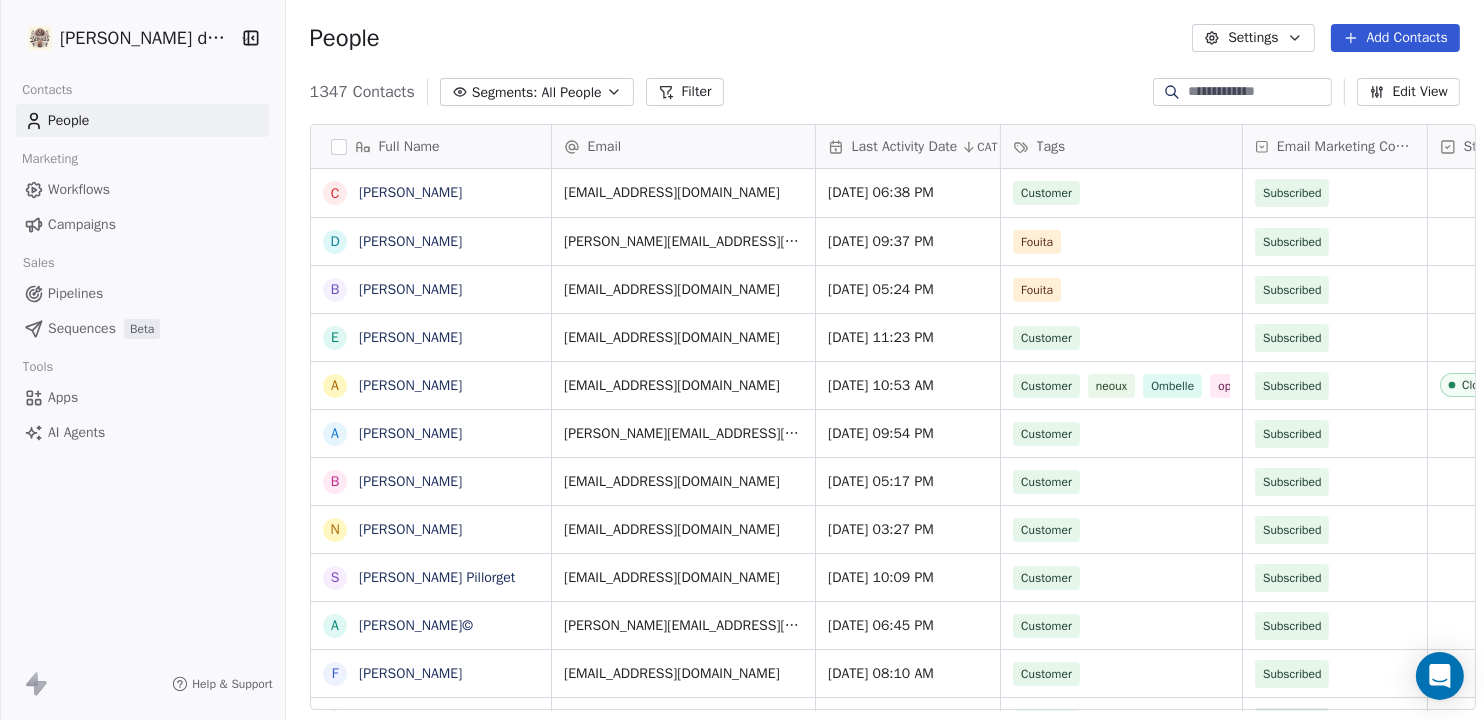 click on "Campaigns" at bounding box center [82, 224] 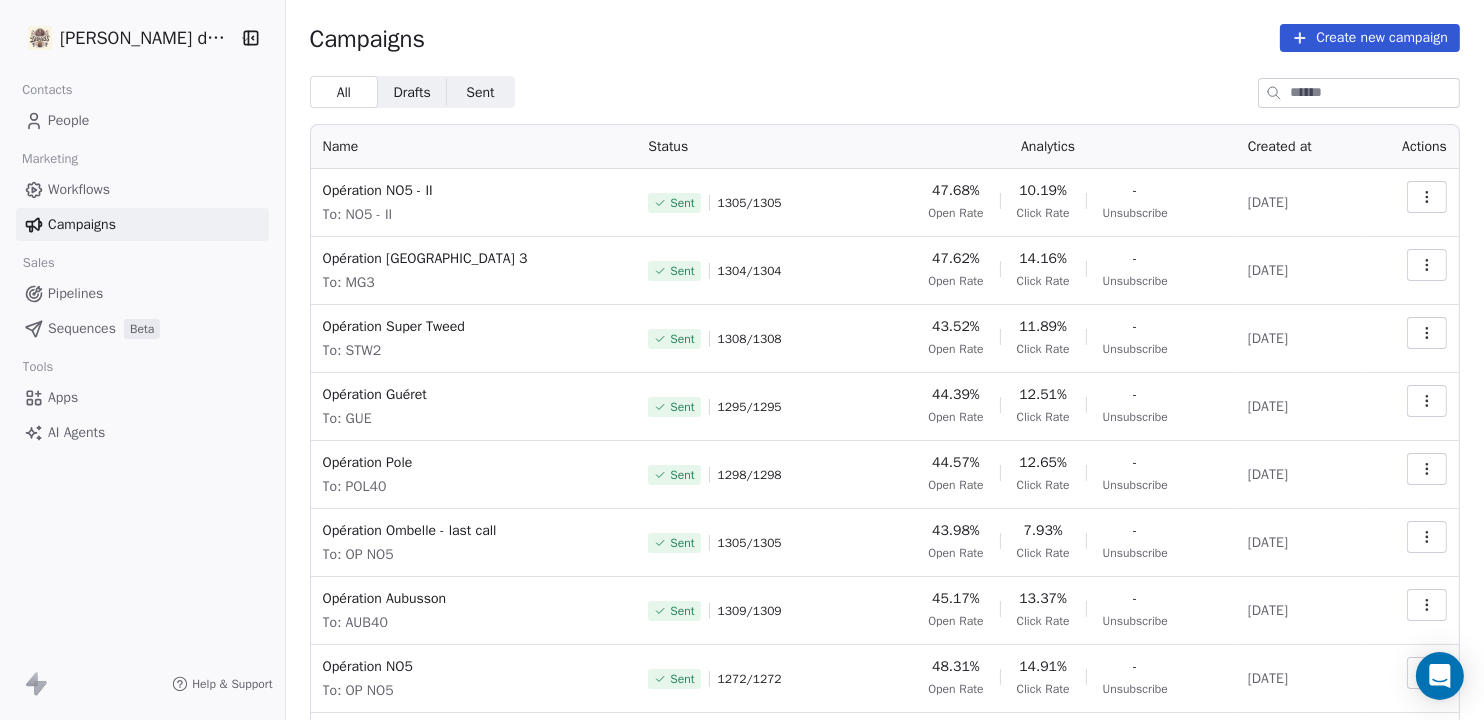 click on "[PERSON_NAME] du Marais Contacts People Marketing Workflows Campaigns Sales Pipelines Sequences Beta Tools Apps AI Agents Help & Support Campaigns  Create new campaign All All Drafts Drafts Sent Sent Name Status Analytics Created at Actions Opération NO5 - II To: NO5 - II Sent 1305 / 1305 47.68% Open Rate 10.19% Click Rate - Unsubscribe [DATE] Opération [GEOGRAPHIC_DATA] 3 To: MG3 Sent 1304 / 1304 47.62% Open Rate 14.16% Click Rate - Unsubscribe [DATE] Opération Super Tweed To: STW2 Sent 1308 / 1308 43.52% Open Rate 11.89% Click Rate - Unsubscribe [DATE] Opération Guéret To: GUE Sent 1295 / 1295 44.39% Open Rate 12.51% Click Rate - Unsubscribe [DATE] Opération Pole To: POL40 Sent 1298 / 1298 44.57% Open Rate 12.65% Click Rate - Unsubscribe [DATE] Opération Ombelle - last call To: OP NO5 Sent 1305 / 1305 43.98% Open Rate 7.93% Click Rate - Unsubscribe [DATE] Opération Aubusson To: AUB40 Sent 1309 / 1309 45.17% Open Rate 13.37% Click Rate - Unsubscribe [DATE] Opération NO5" at bounding box center (742, 360) 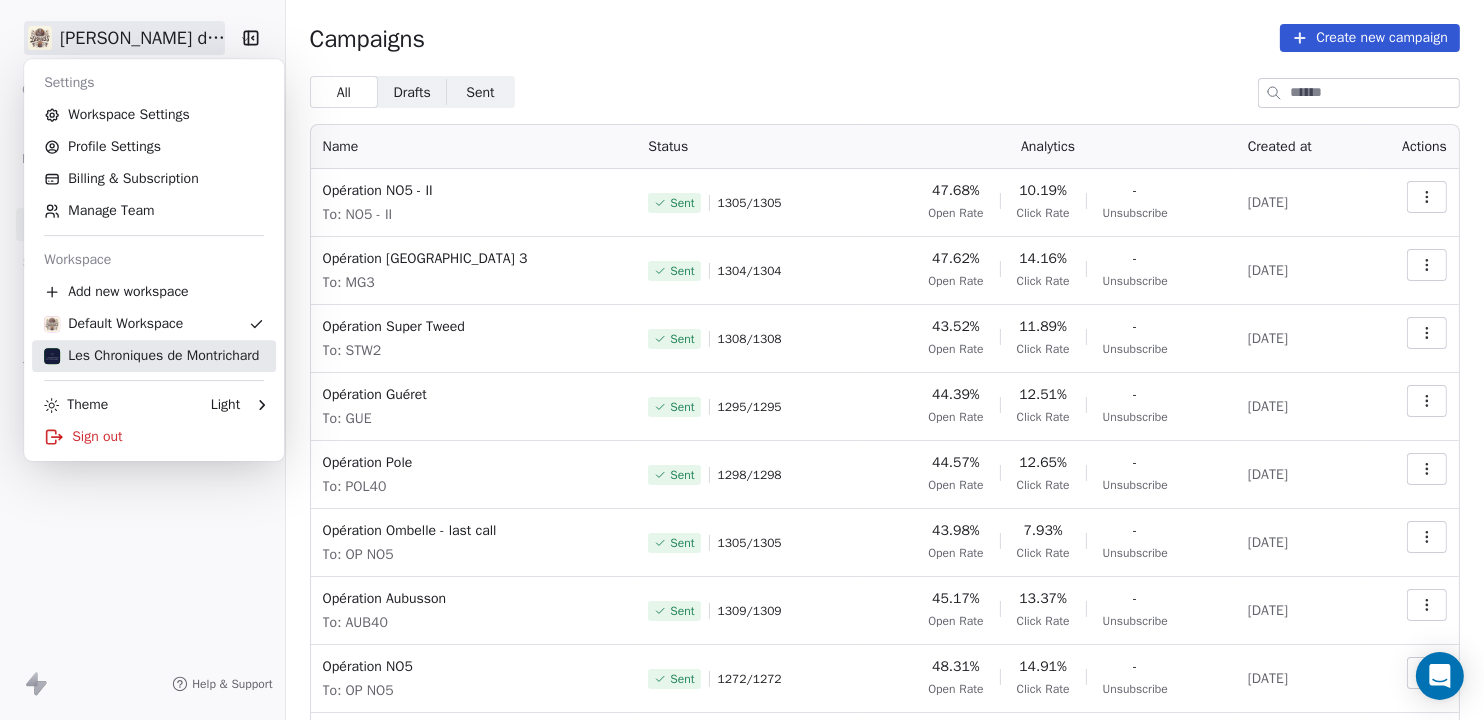 click on "Les Chroniques de Montrichard" at bounding box center (151, 356) 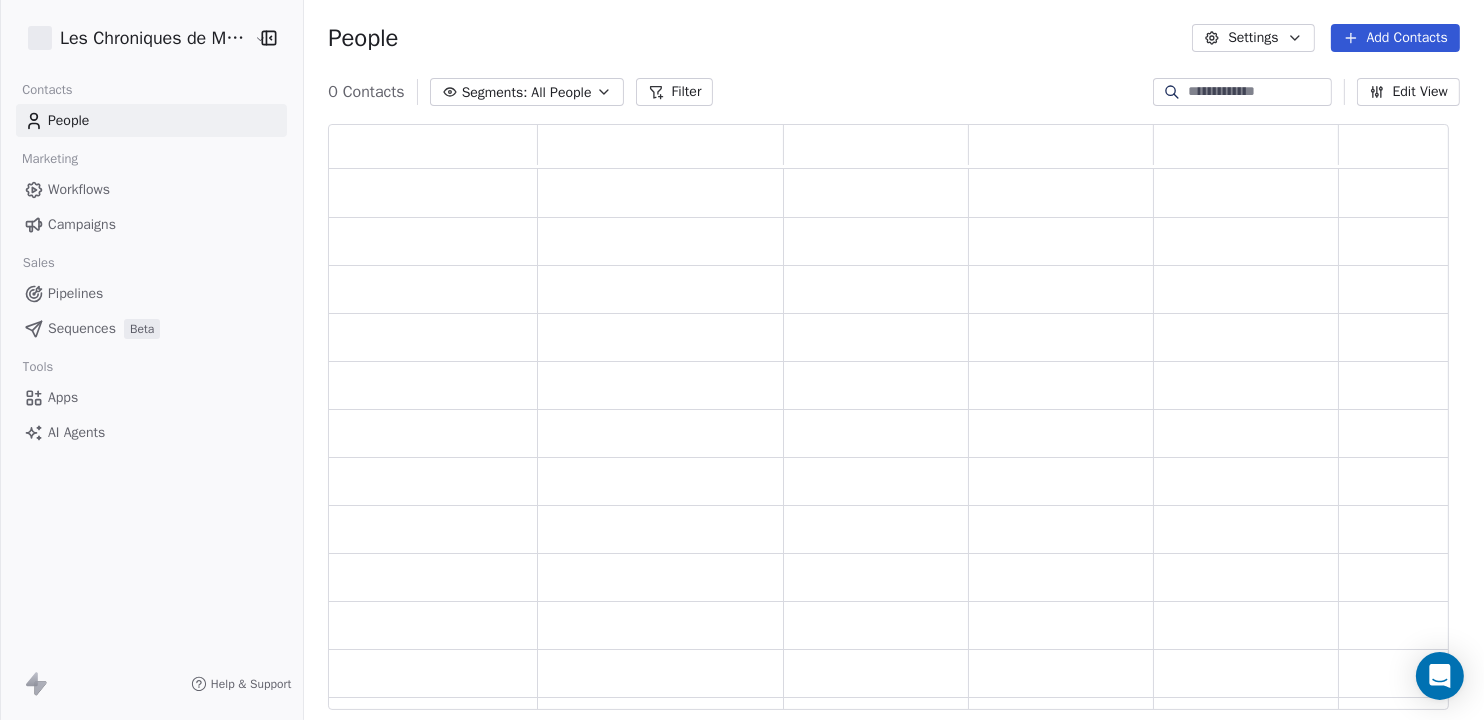 scroll, scrollTop: 565, scrollLeft: 1102, axis: both 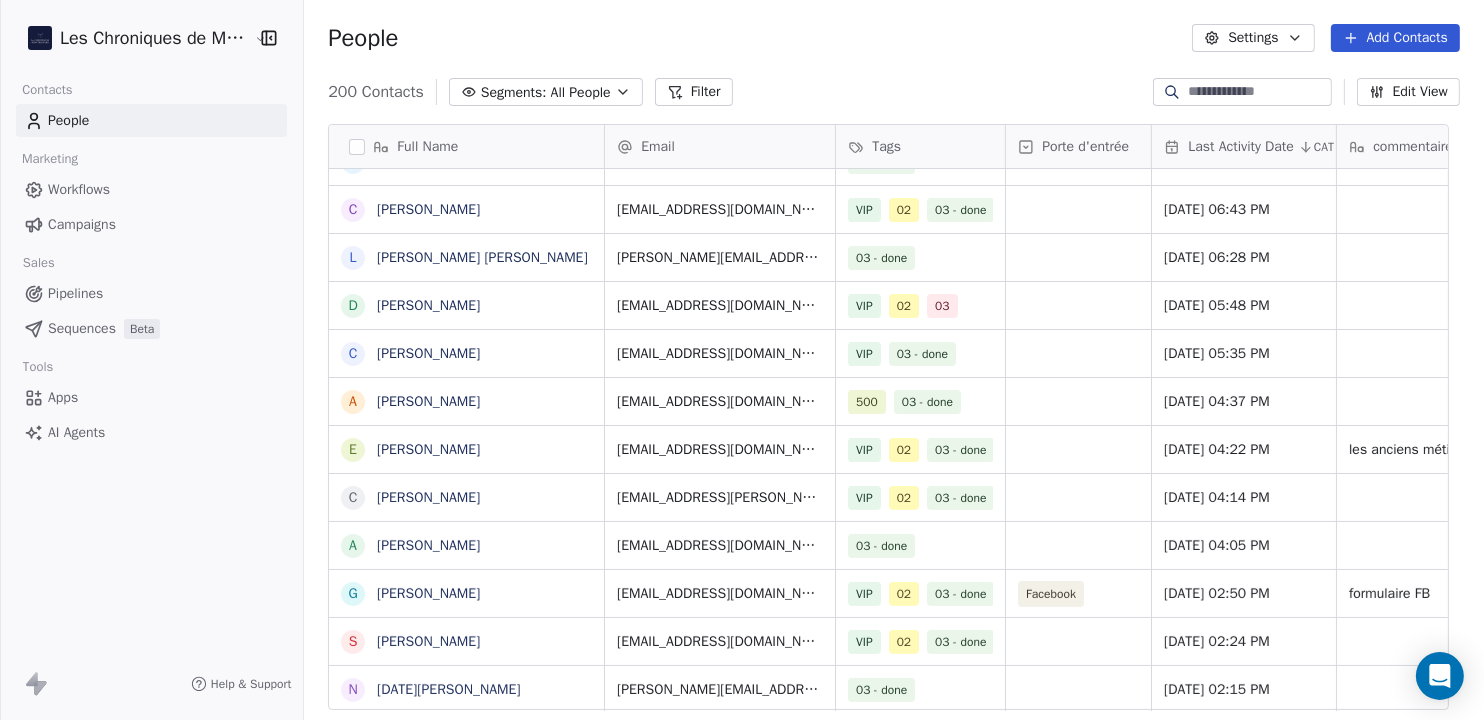 click on "Campaigns" at bounding box center [151, 224] 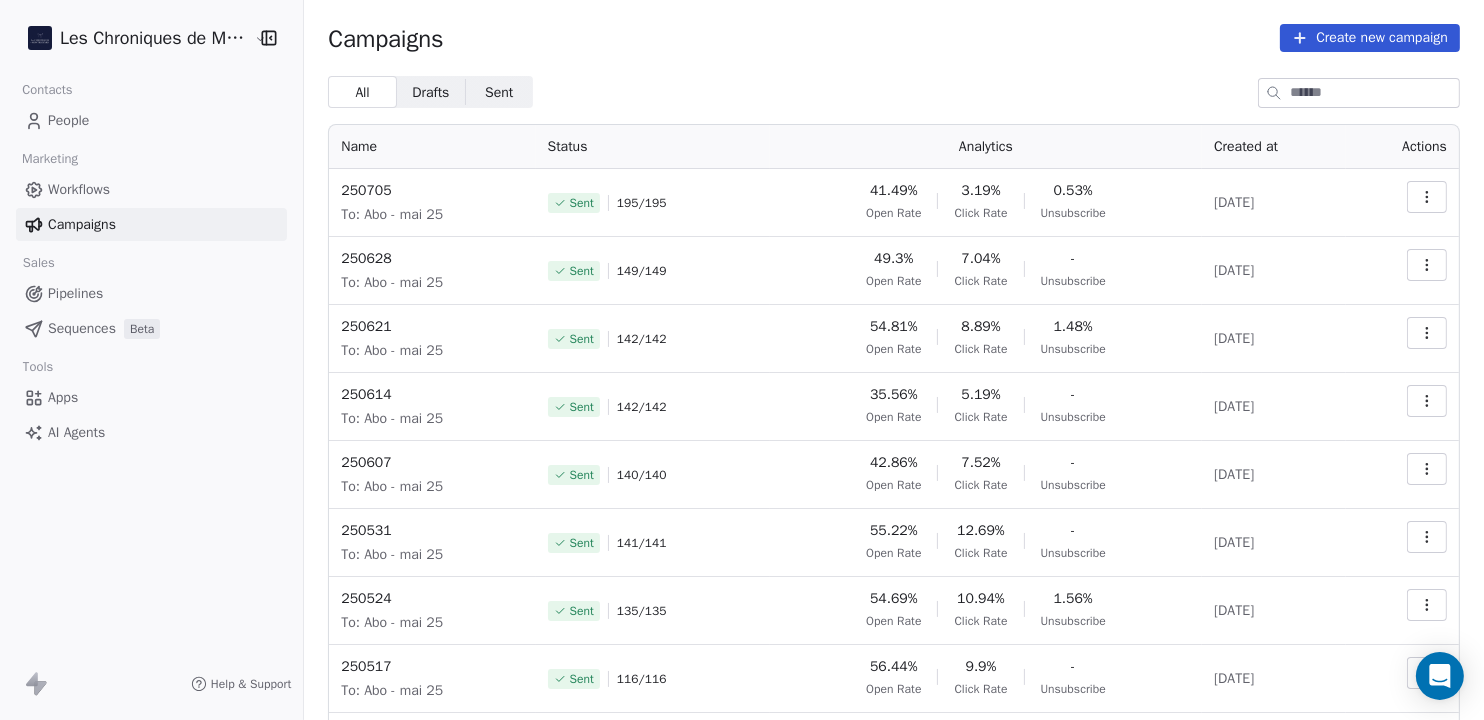 click on "People" at bounding box center (68, 120) 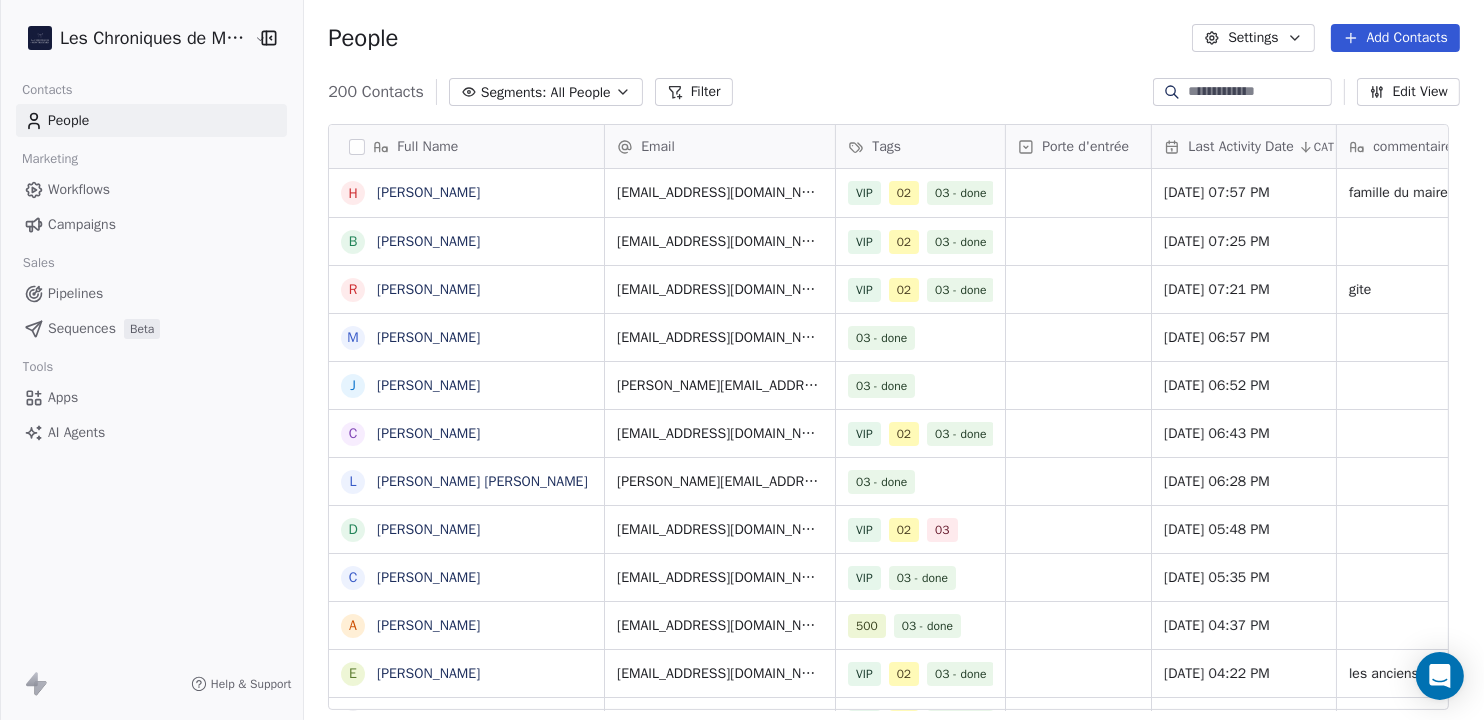 scroll, scrollTop: 224, scrollLeft: 0, axis: vertical 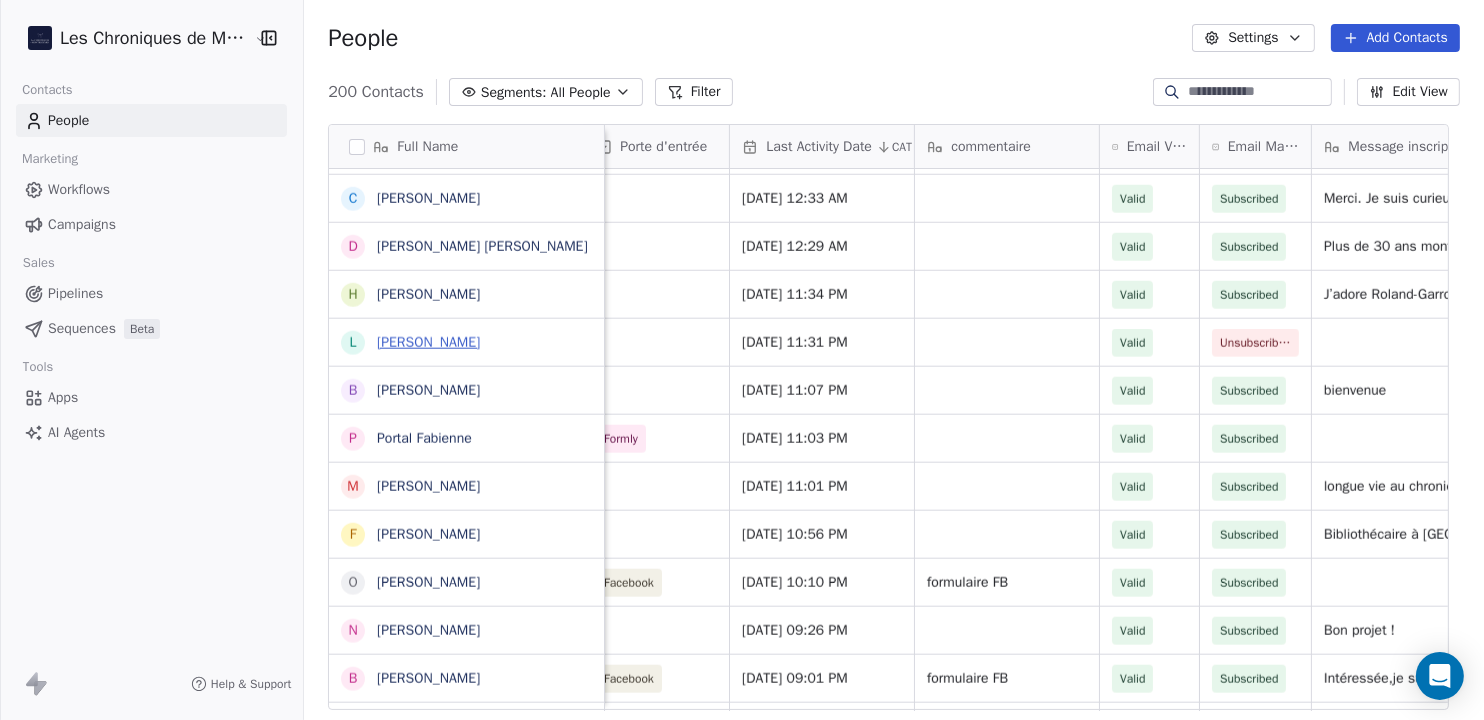 click on "[PERSON_NAME]" at bounding box center (428, 342) 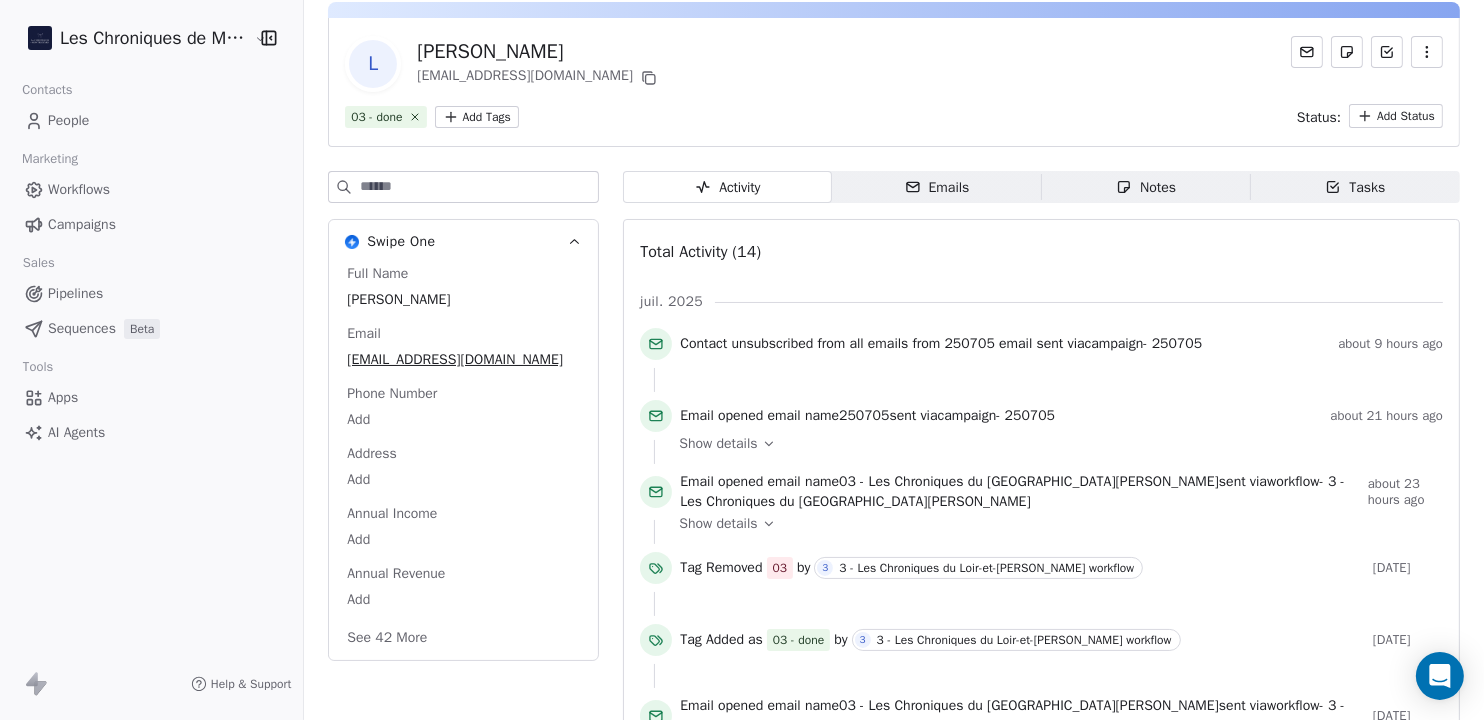 click on "People" at bounding box center [68, 120] 